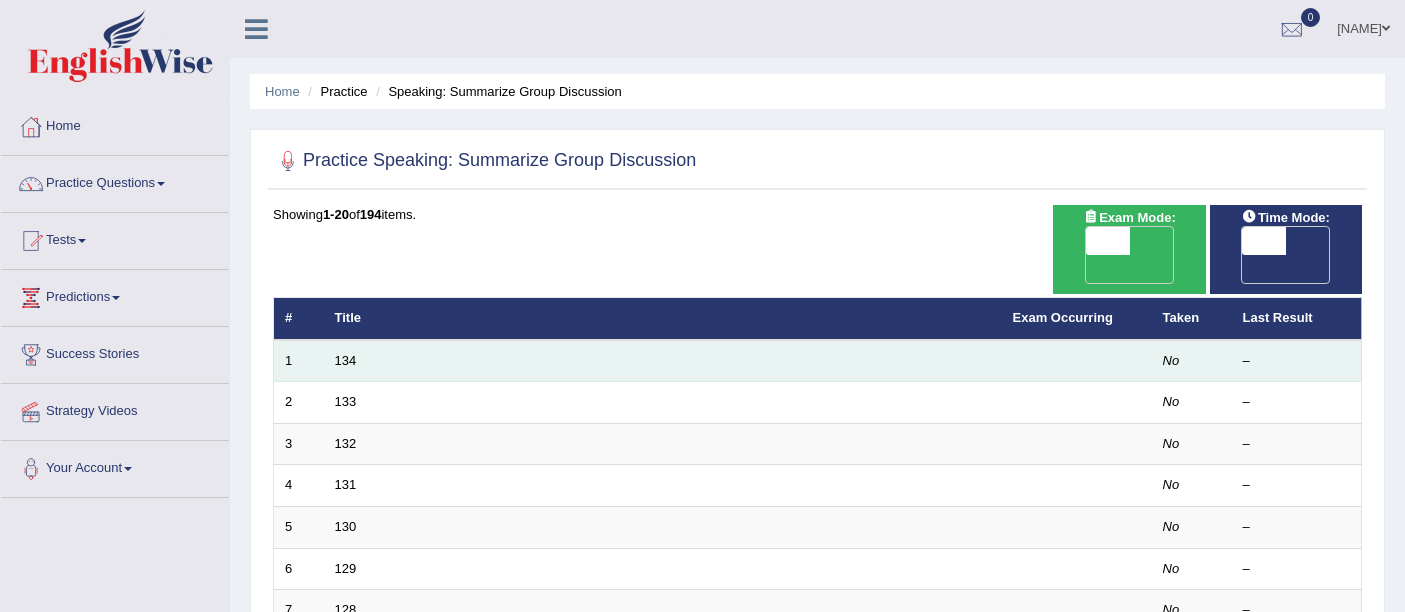 scroll, scrollTop: 0, scrollLeft: 0, axis: both 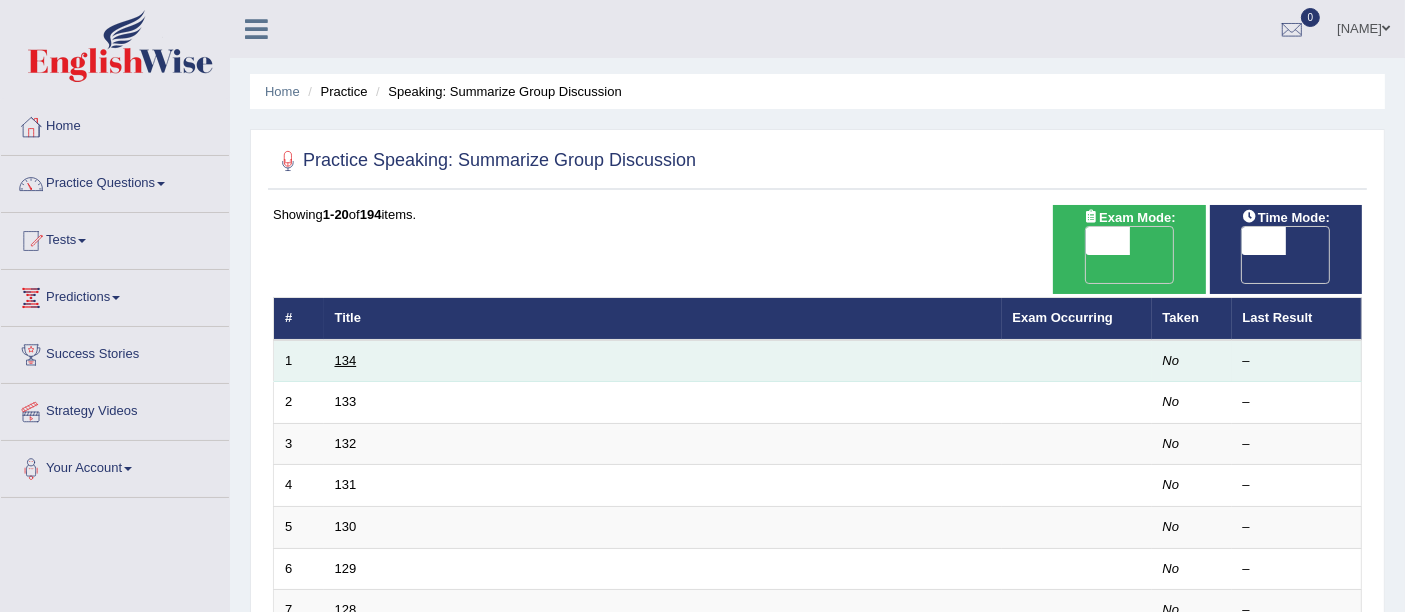 click on "134" at bounding box center [346, 360] 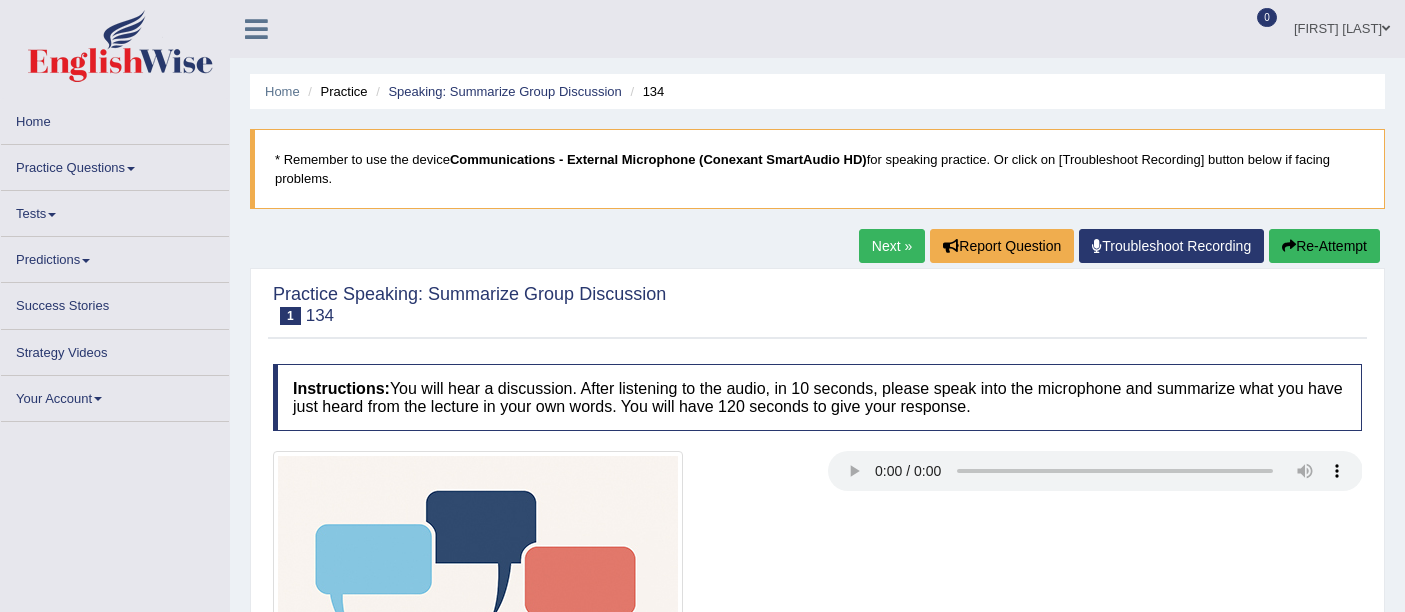 scroll, scrollTop: 0, scrollLeft: 0, axis: both 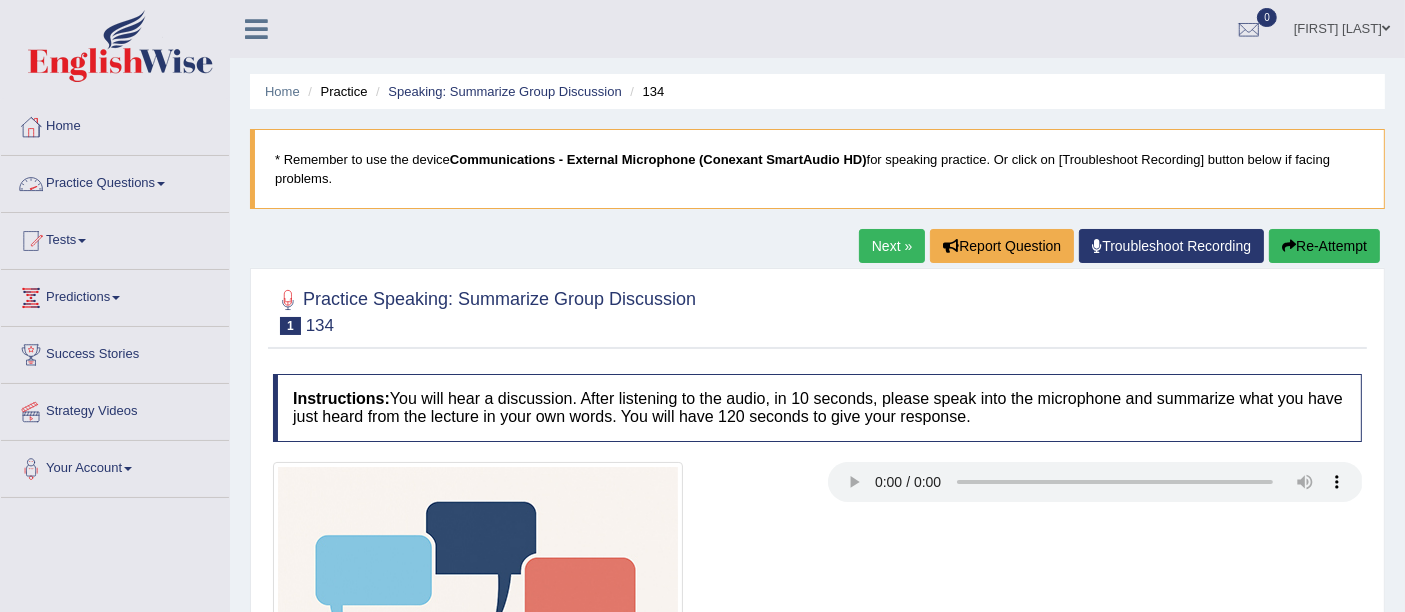 click on "Practice Questions" at bounding box center [115, 181] 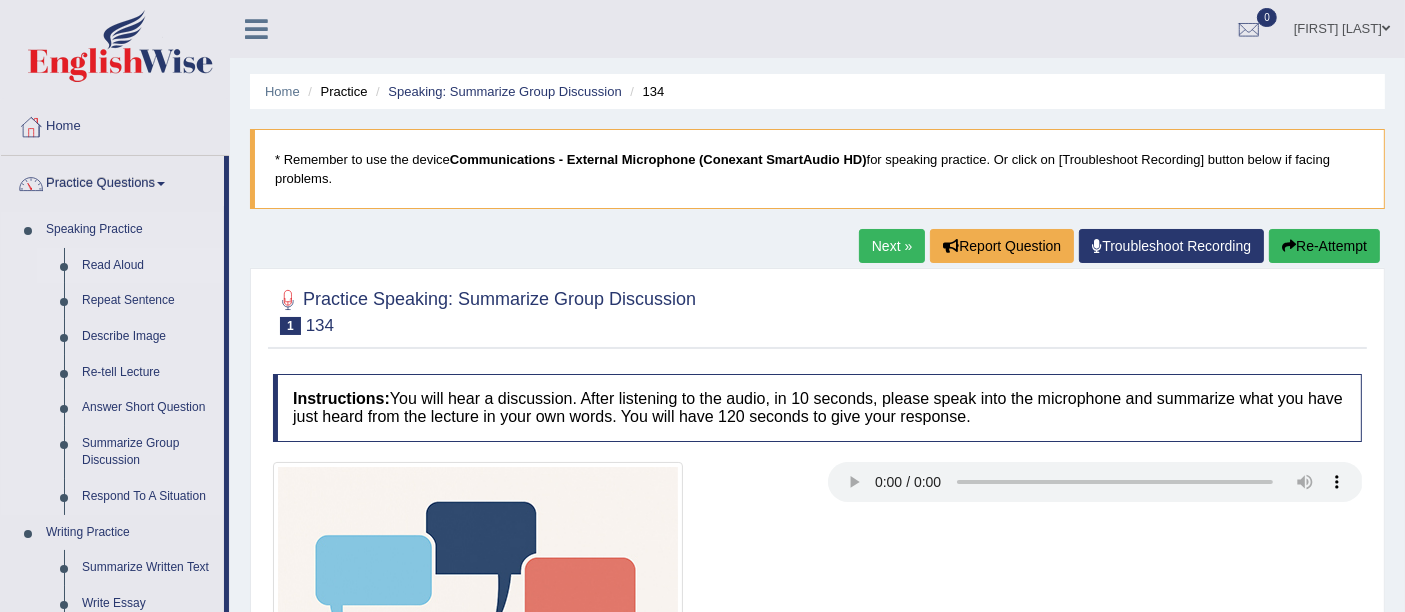 click on "Read Aloud" at bounding box center (148, 266) 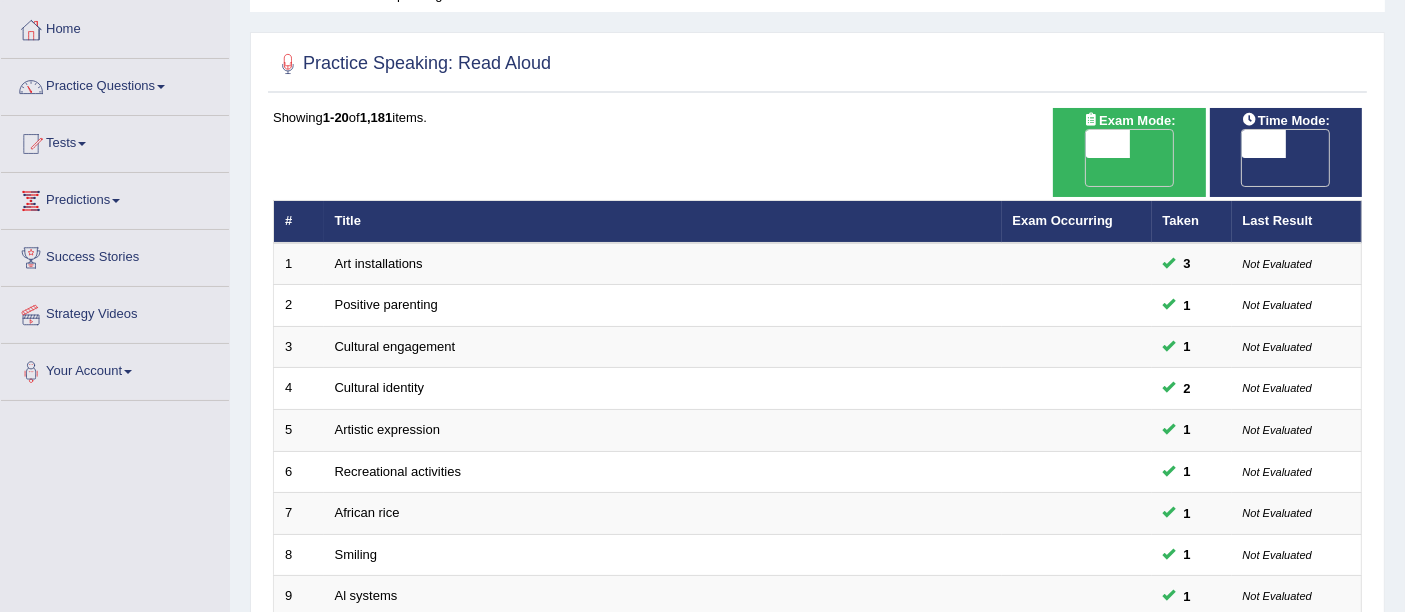 scroll, scrollTop: 0, scrollLeft: 0, axis: both 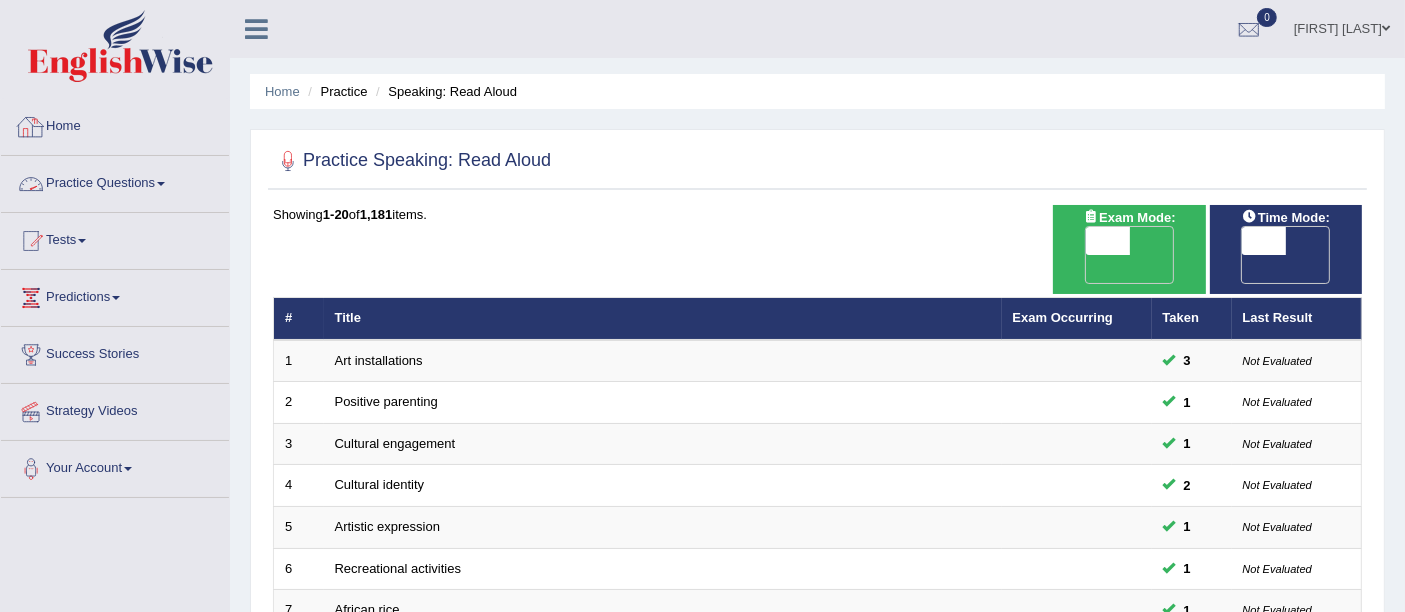 click on "Home" at bounding box center [115, 124] 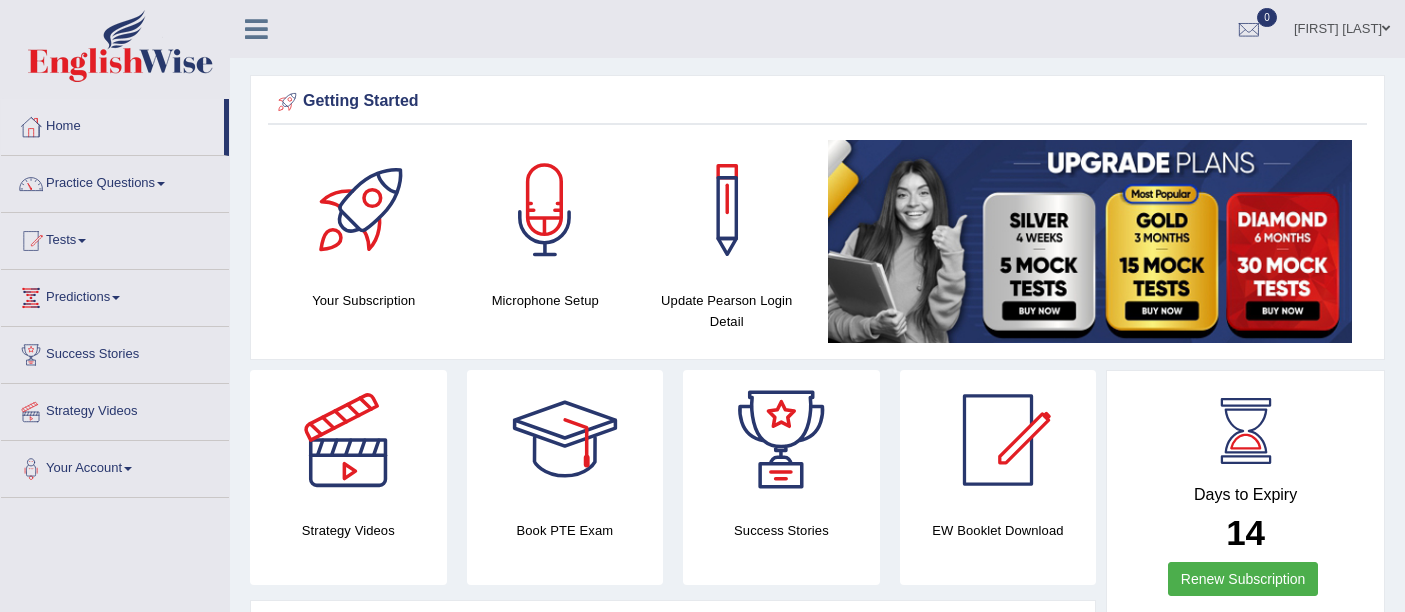 scroll, scrollTop: 0, scrollLeft: 0, axis: both 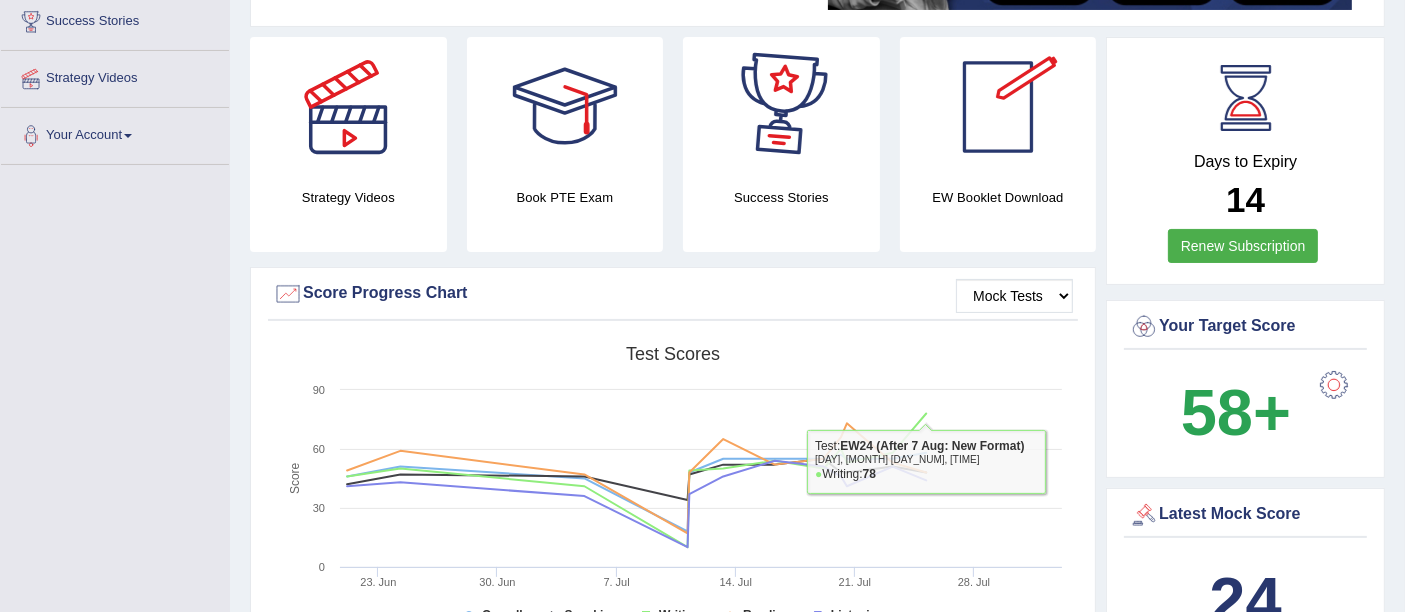 click on "Days to Expiry
14
Renew Subscription" at bounding box center (1245, 163) 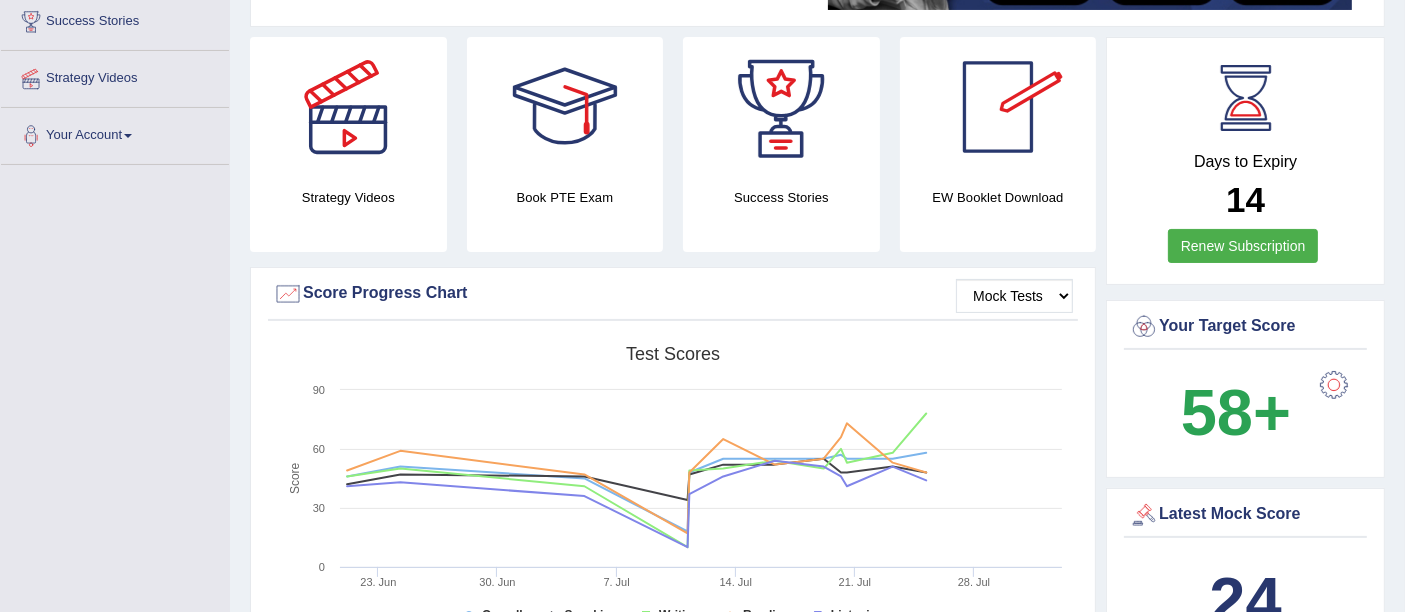 click on "Renew Subscription" at bounding box center [1243, 246] 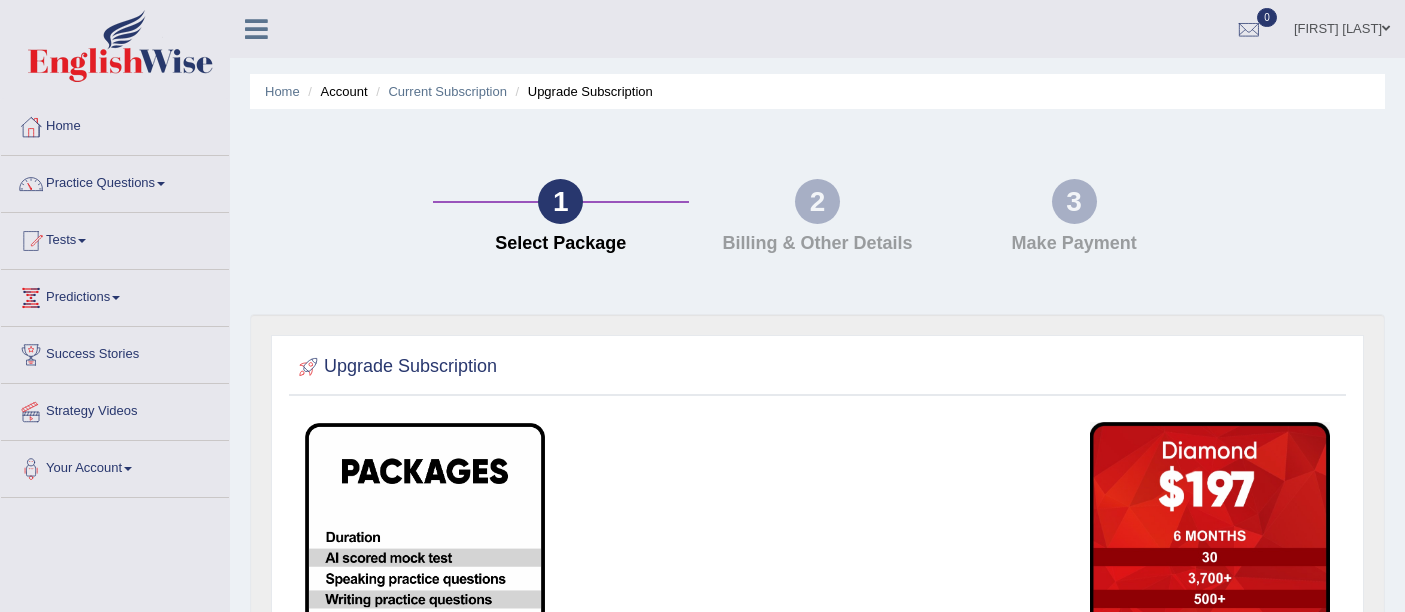 scroll, scrollTop: 0, scrollLeft: 0, axis: both 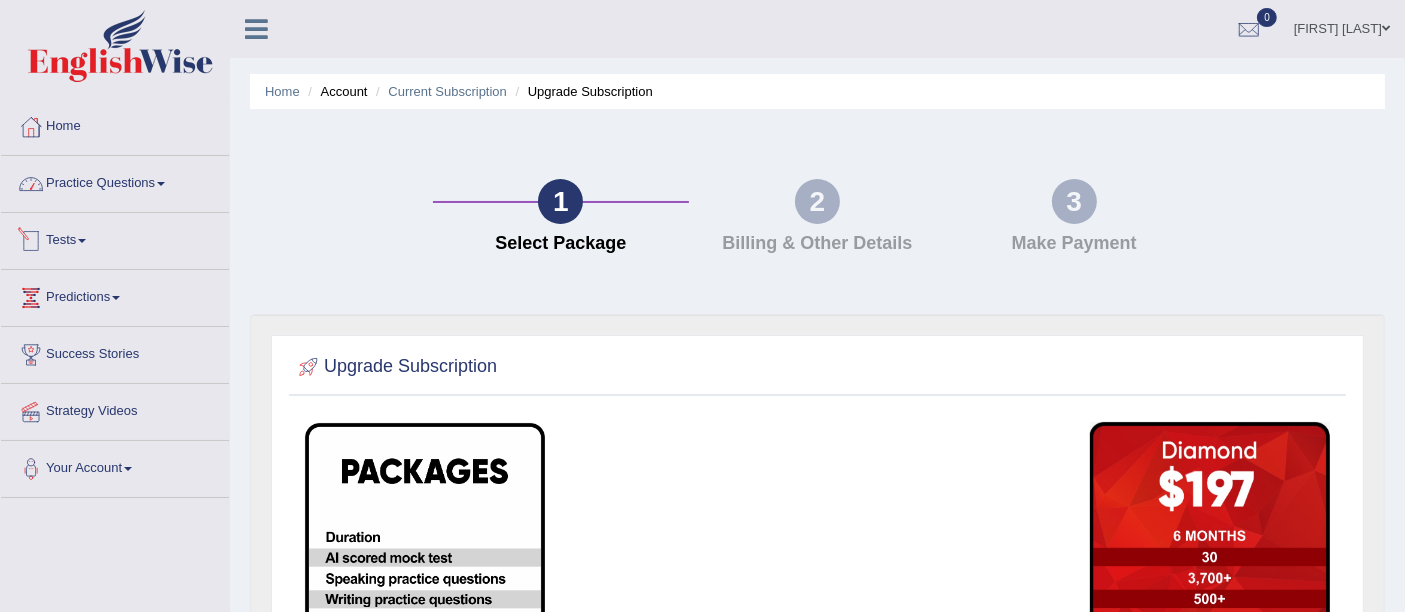 click on "Practice Questions" at bounding box center (115, 181) 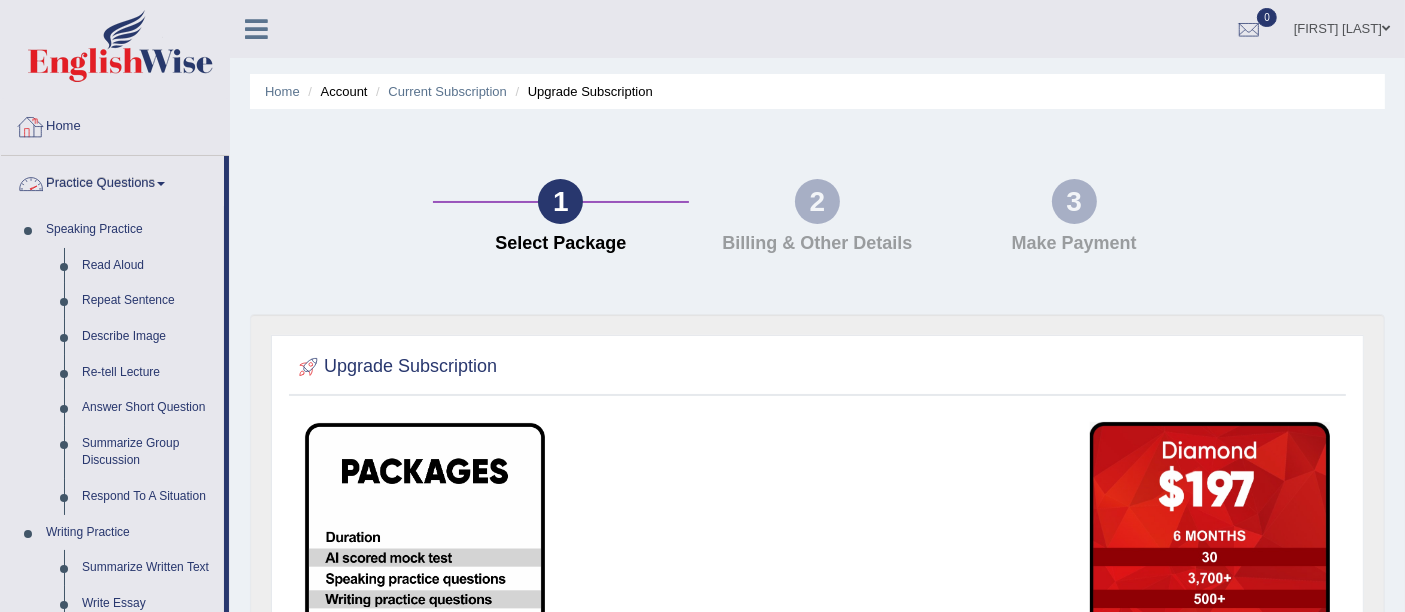click on "Home" at bounding box center (115, 124) 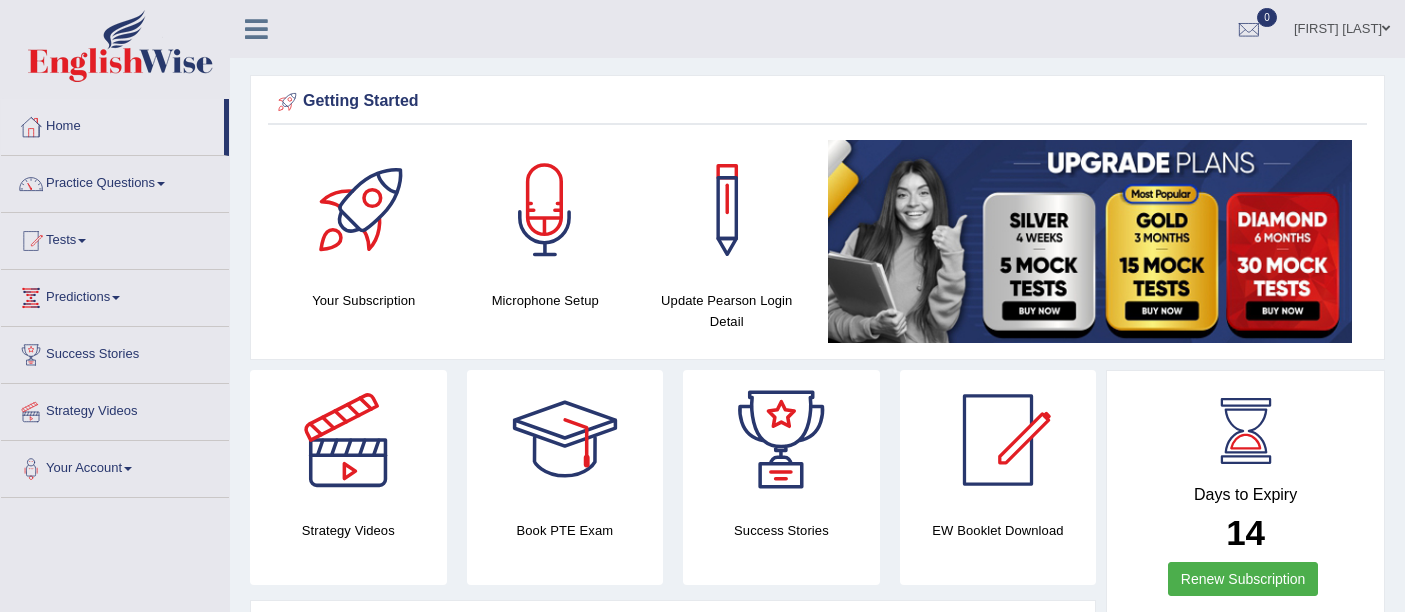 scroll, scrollTop: 555, scrollLeft: 0, axis: vertical 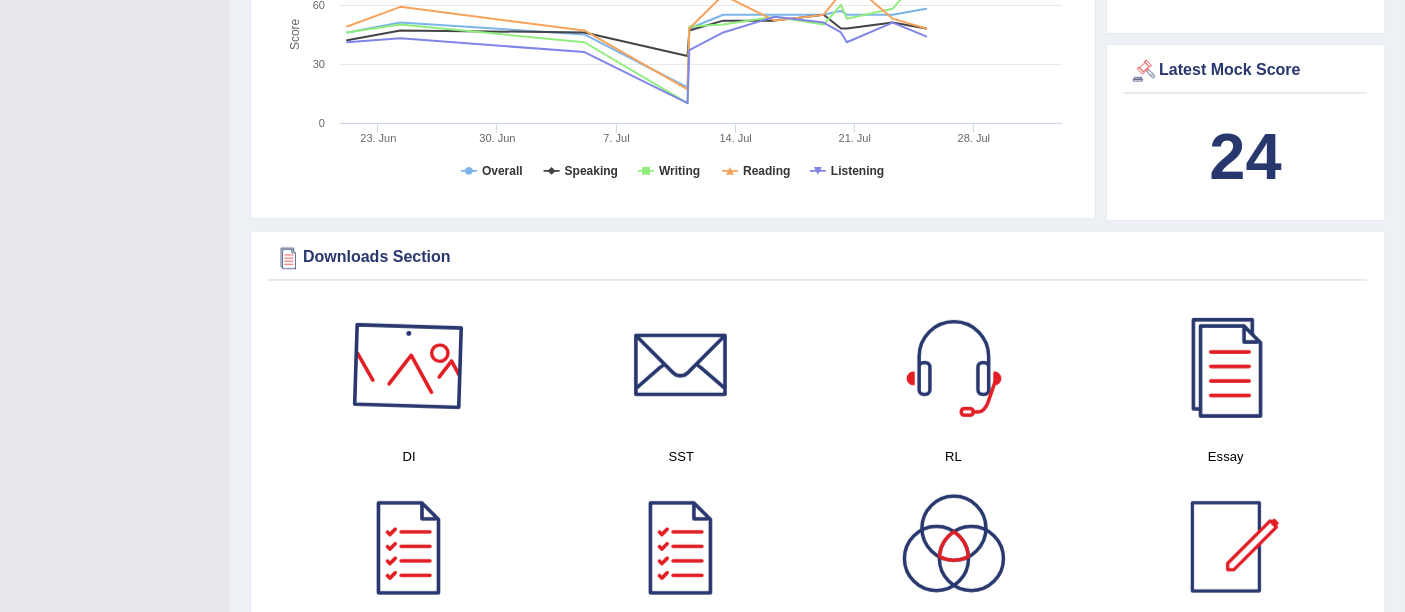 click at bounding box center (409, 366) 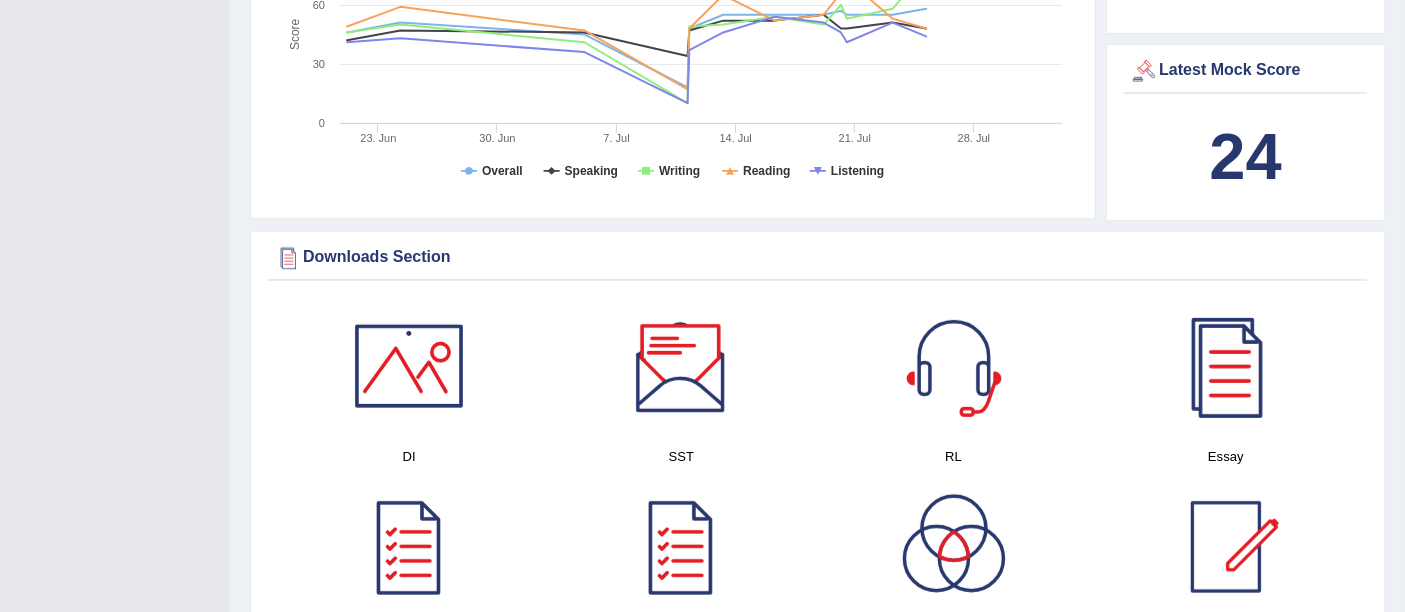 click at bounding box center [681, 366] 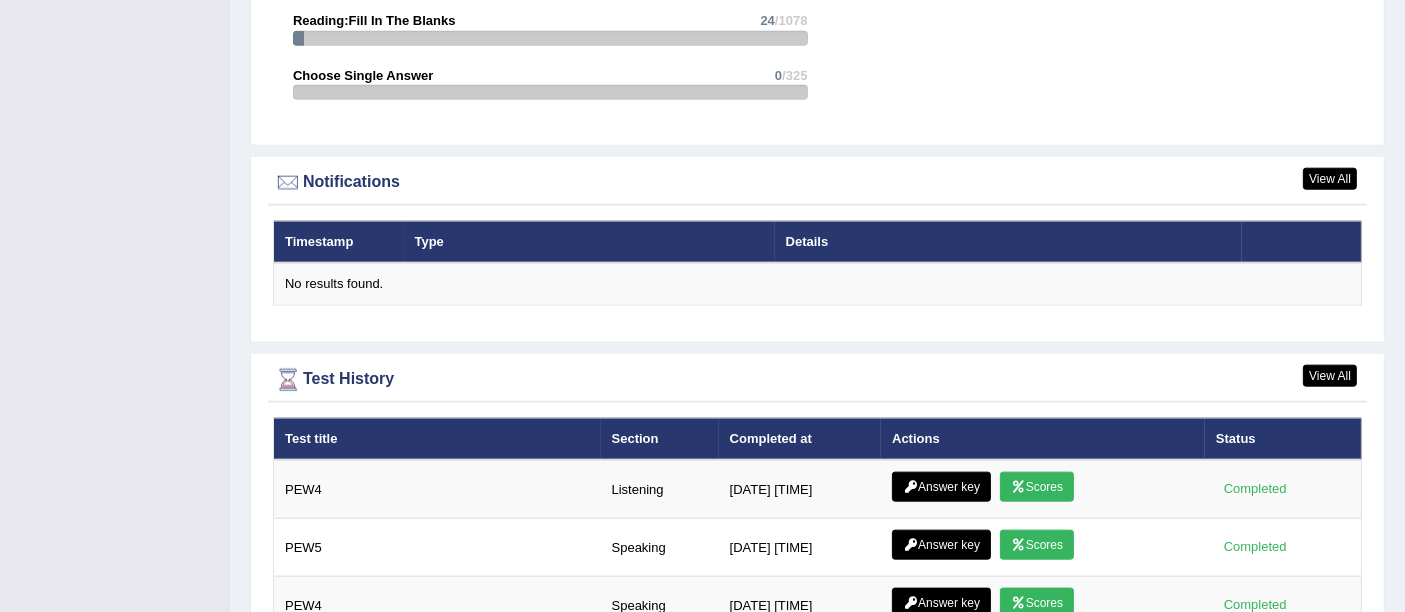 scroll, scrollTop: 2444, scrollLeft: 0, axis: vertical 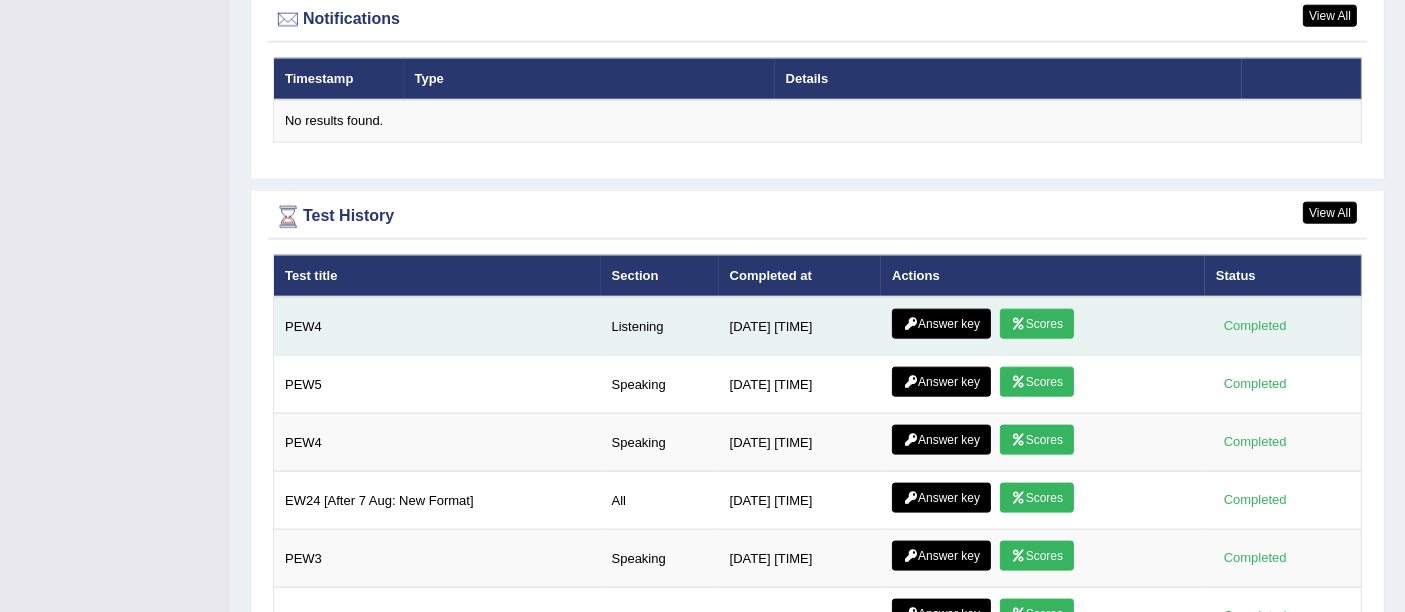 click on "Answer key" at bounding box center (941, 324) 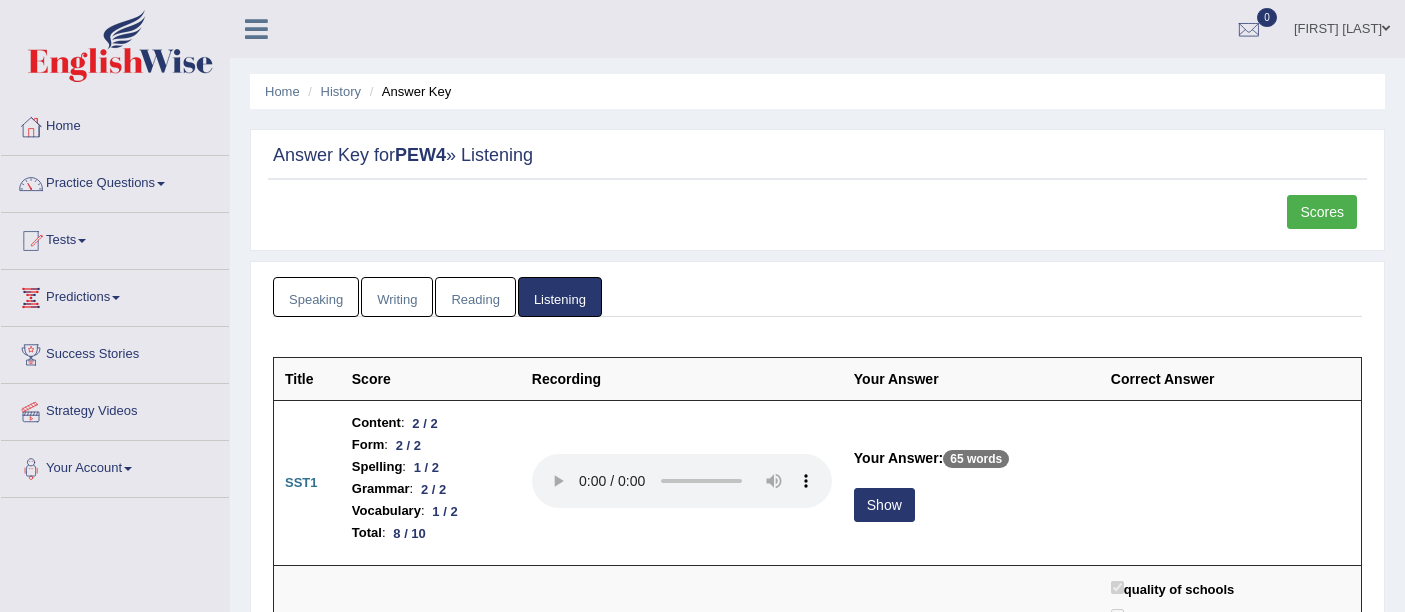 click on "Scores" at bounding box center [1322, 212] 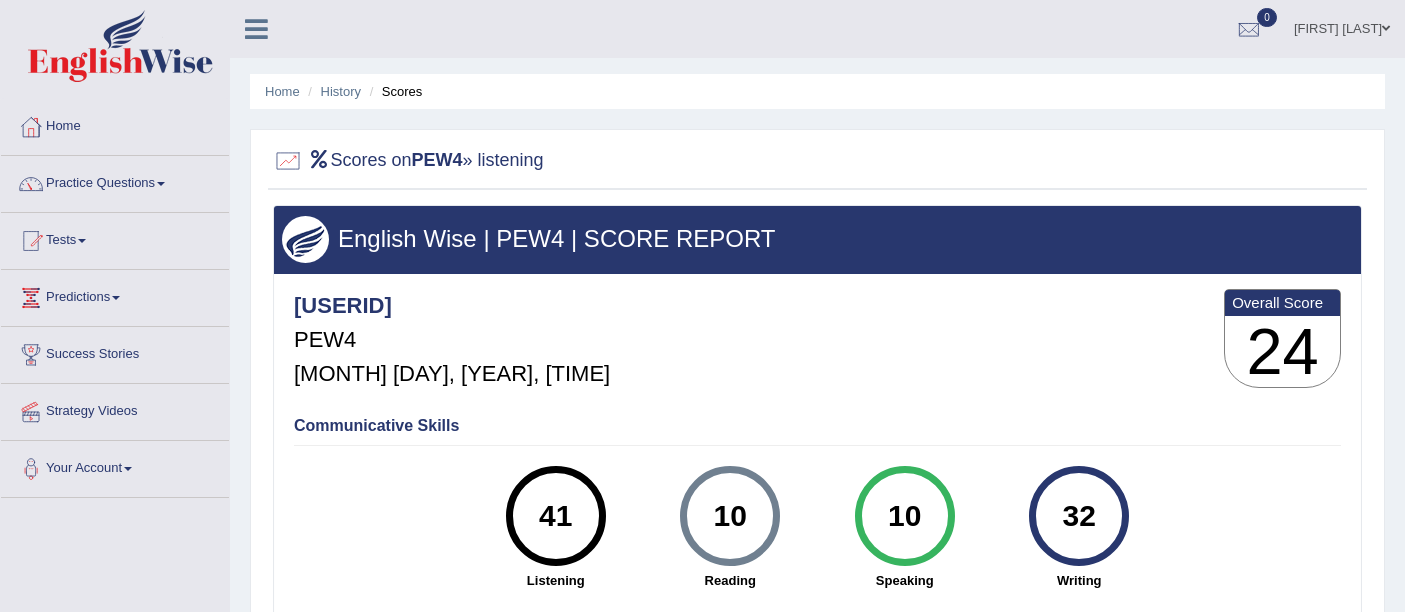 scroll, scrollTop: 0, scrollLeft: 0, axis: both 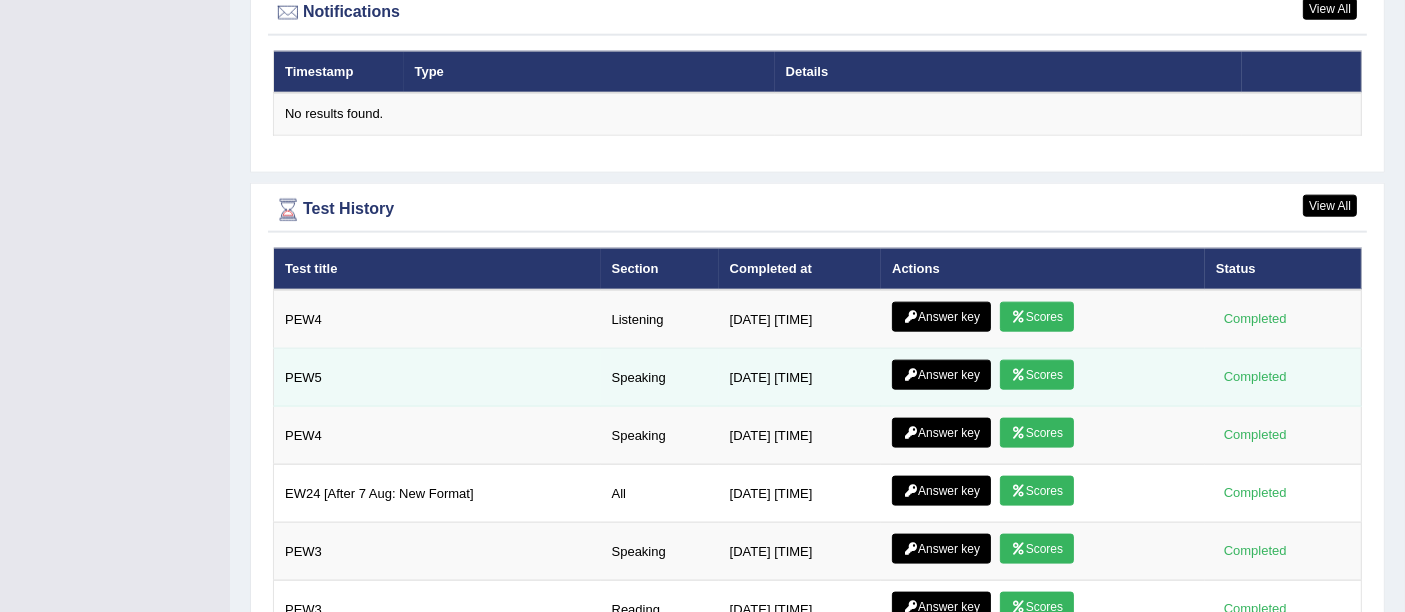 click on "Scores" at bounding box center [1037, 375] 